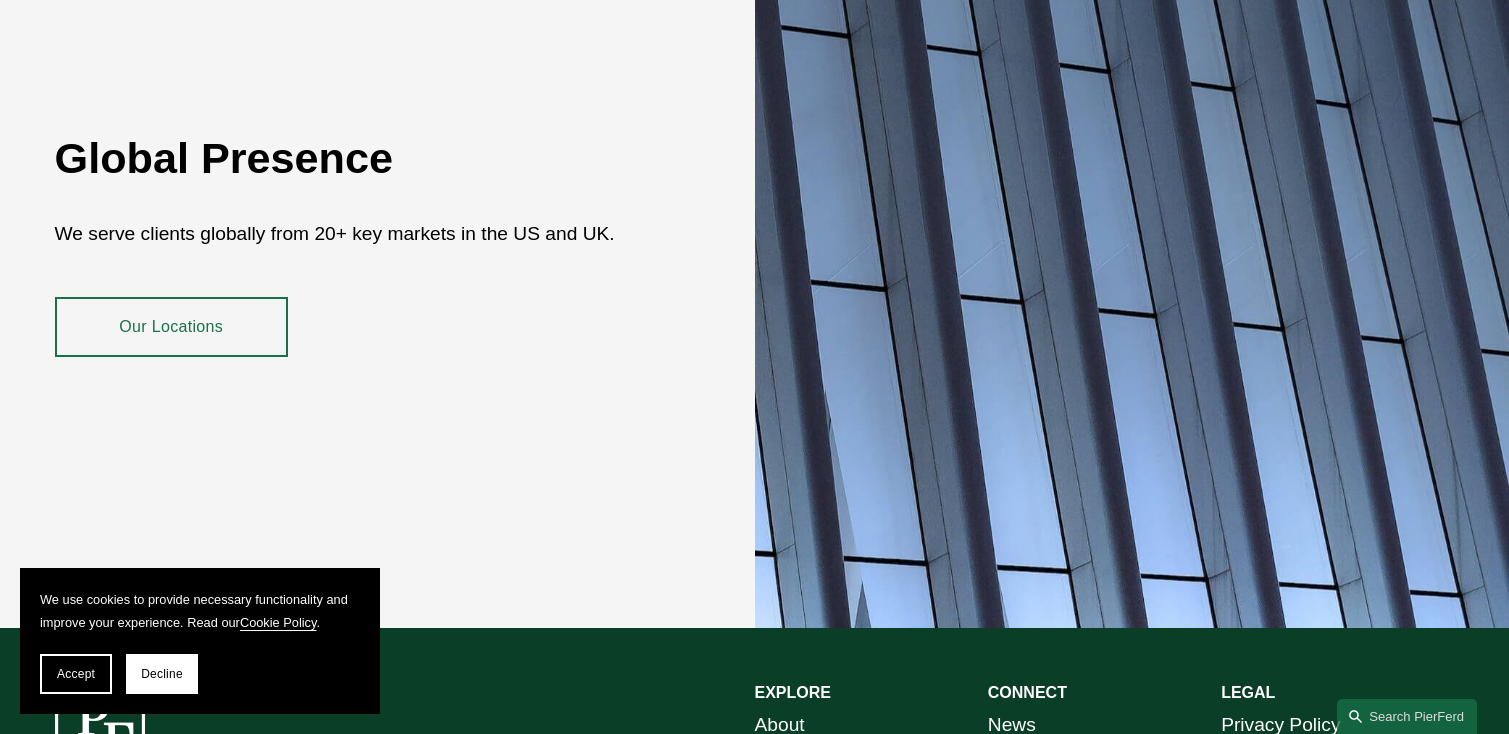 scroll, scrollTop: 3645, scrollLeft: 0, axis: vertical 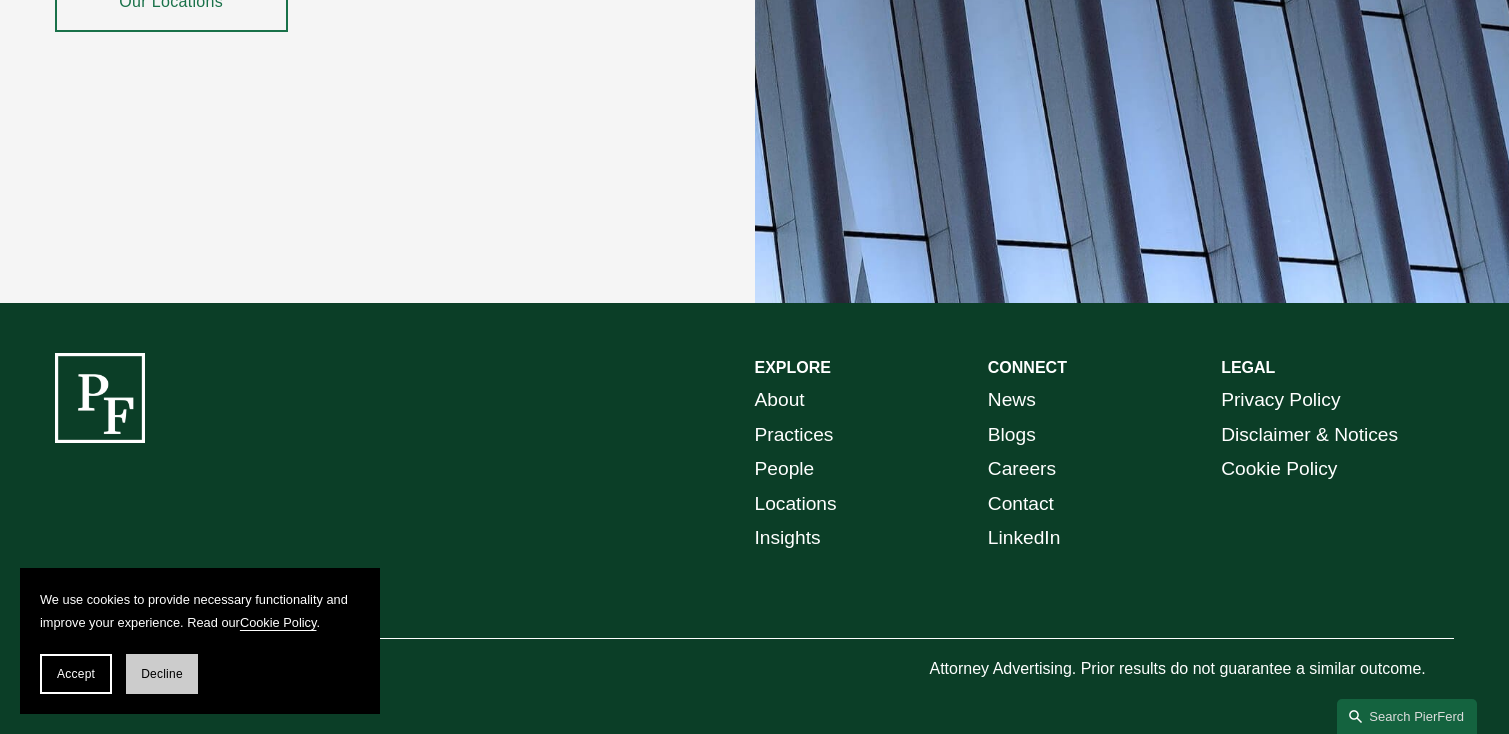click on "Decline" at bounding box center (162, 674) 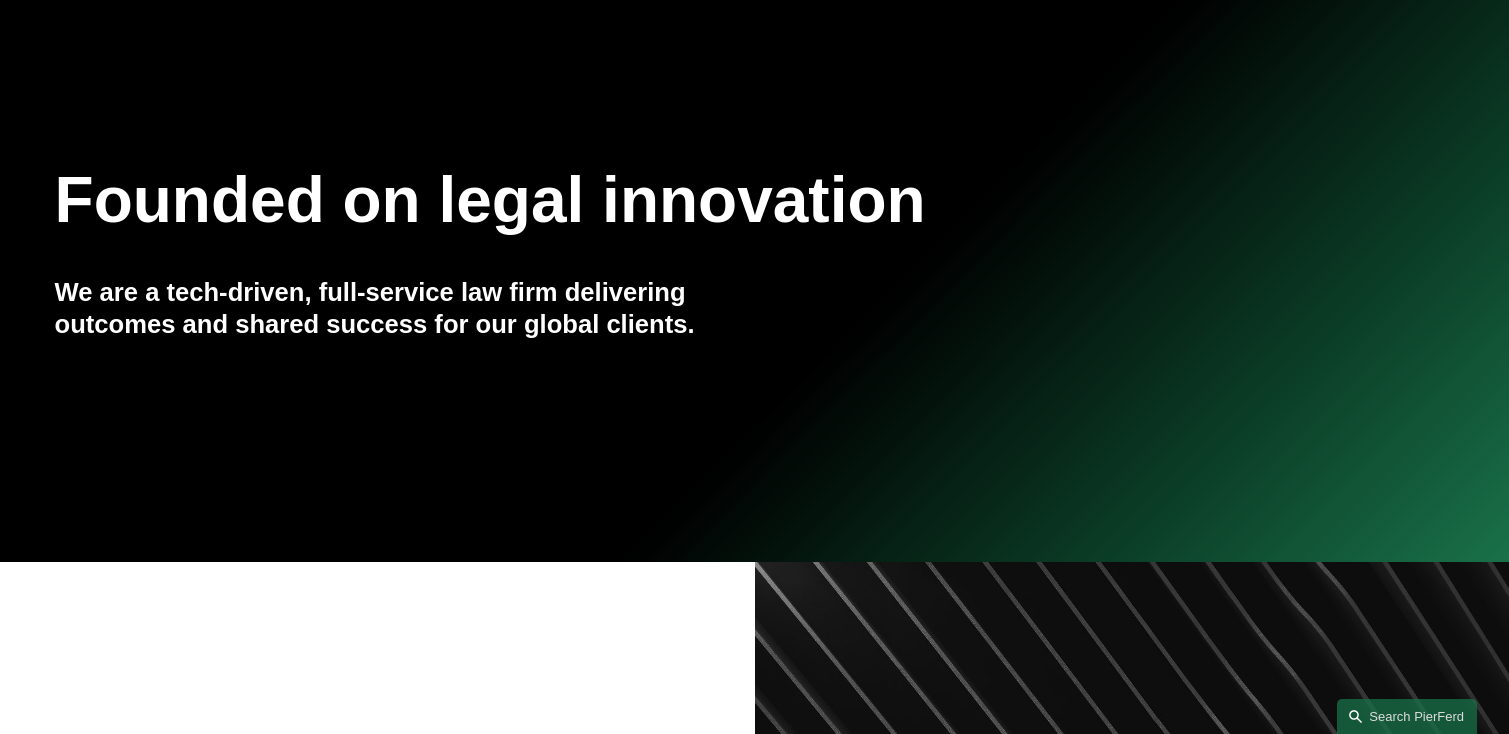 scroll, scrollTop: 0, scrollLeft: 0, axis: both 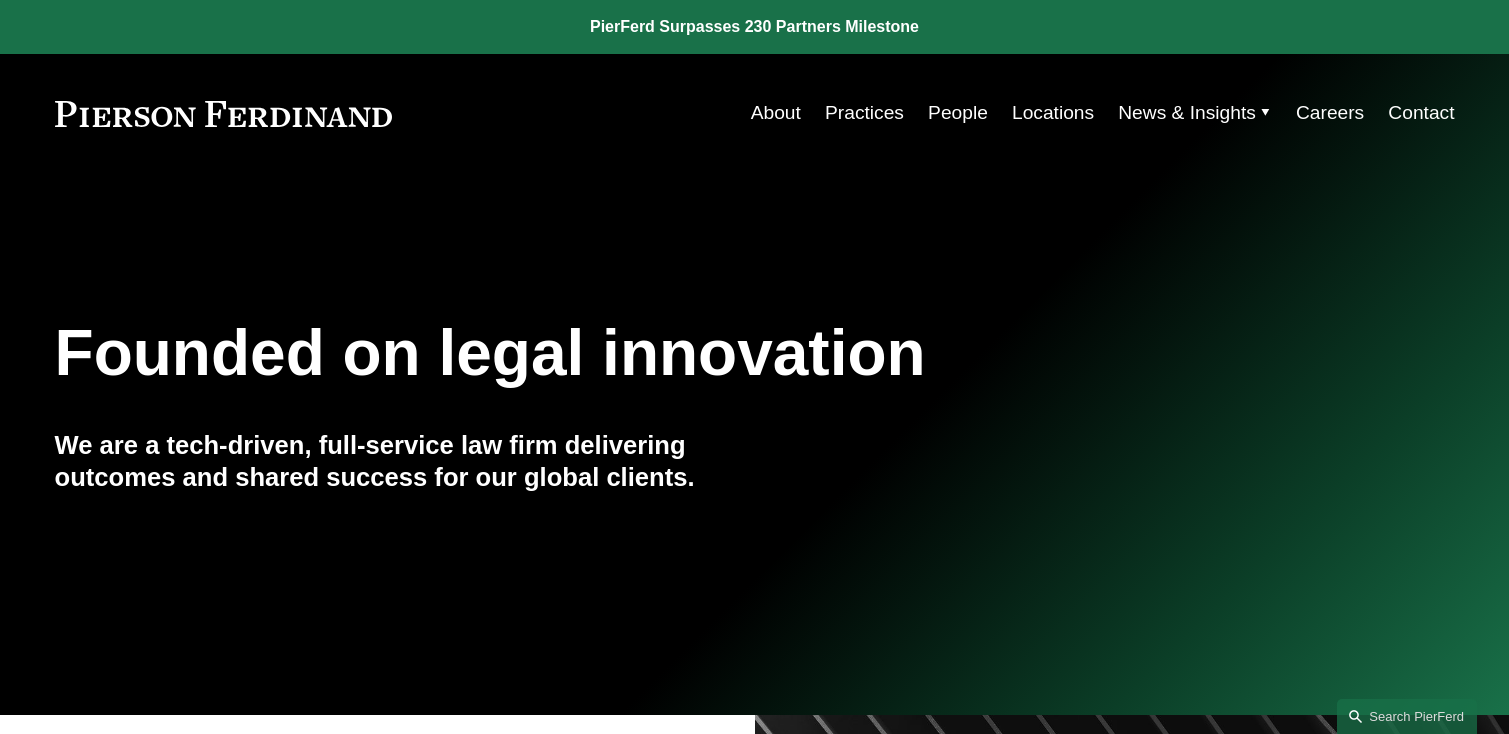 click on "About" at bounding box center (776, 113) 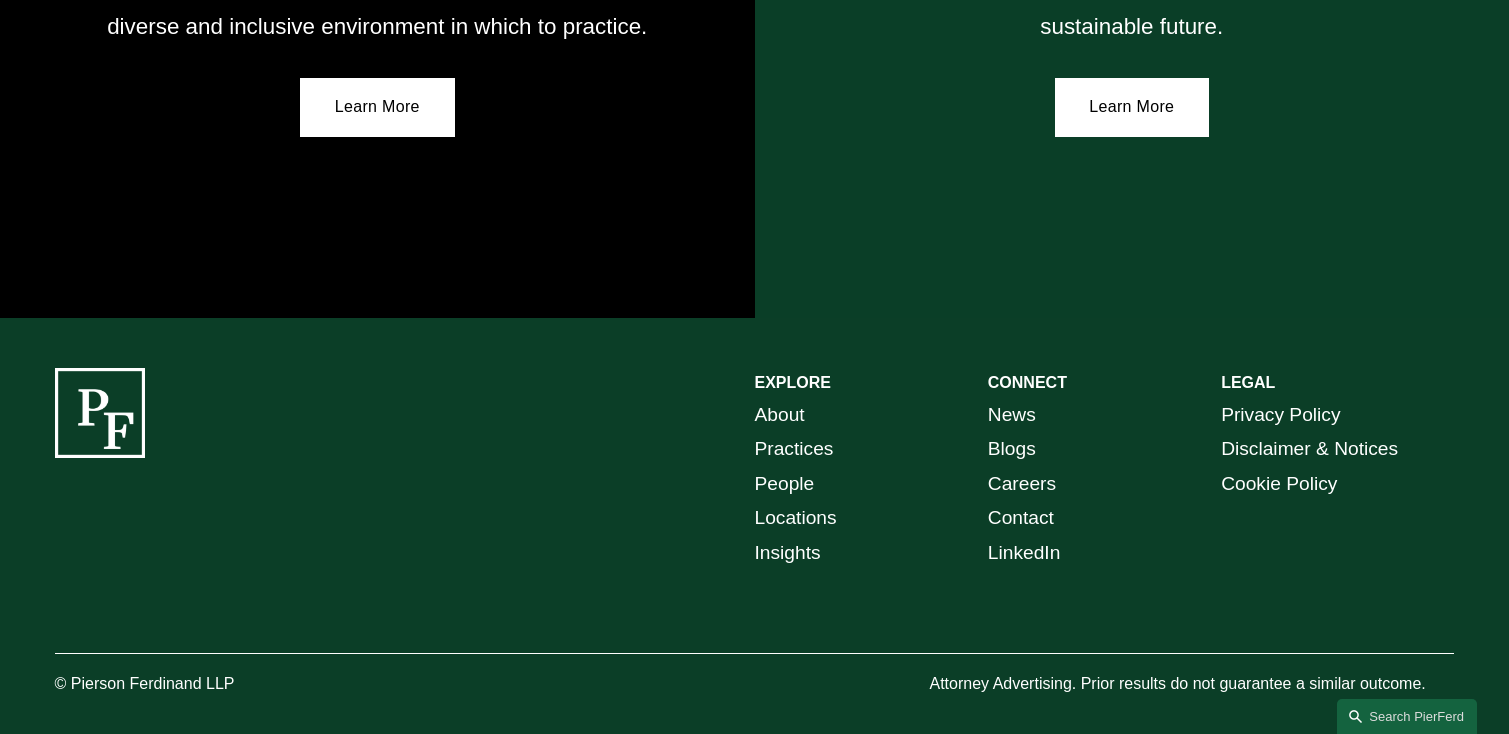 scroll, scrollTop: 3646, scrollLeft: 0, axis: vertical 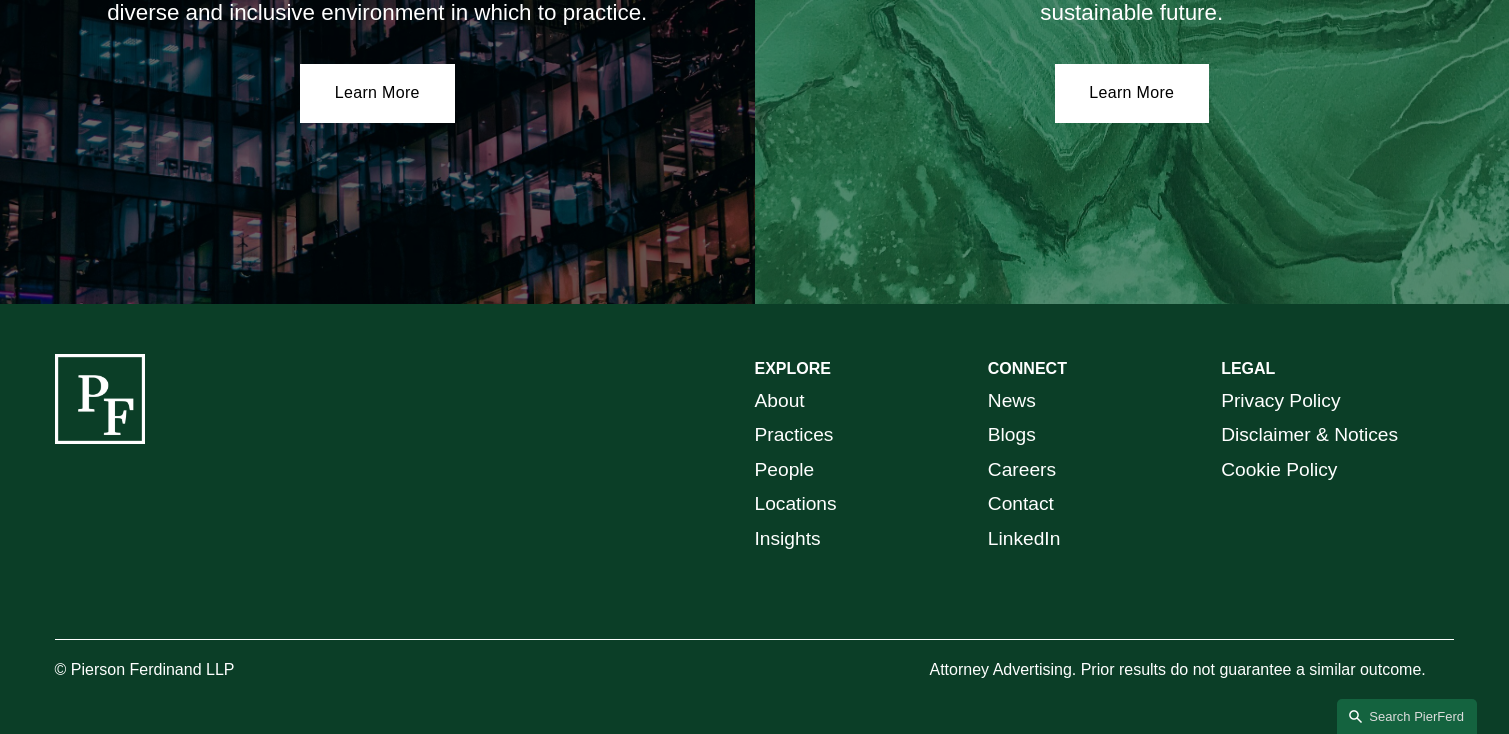 click on "Contact" at bounding box center (1021, 504) 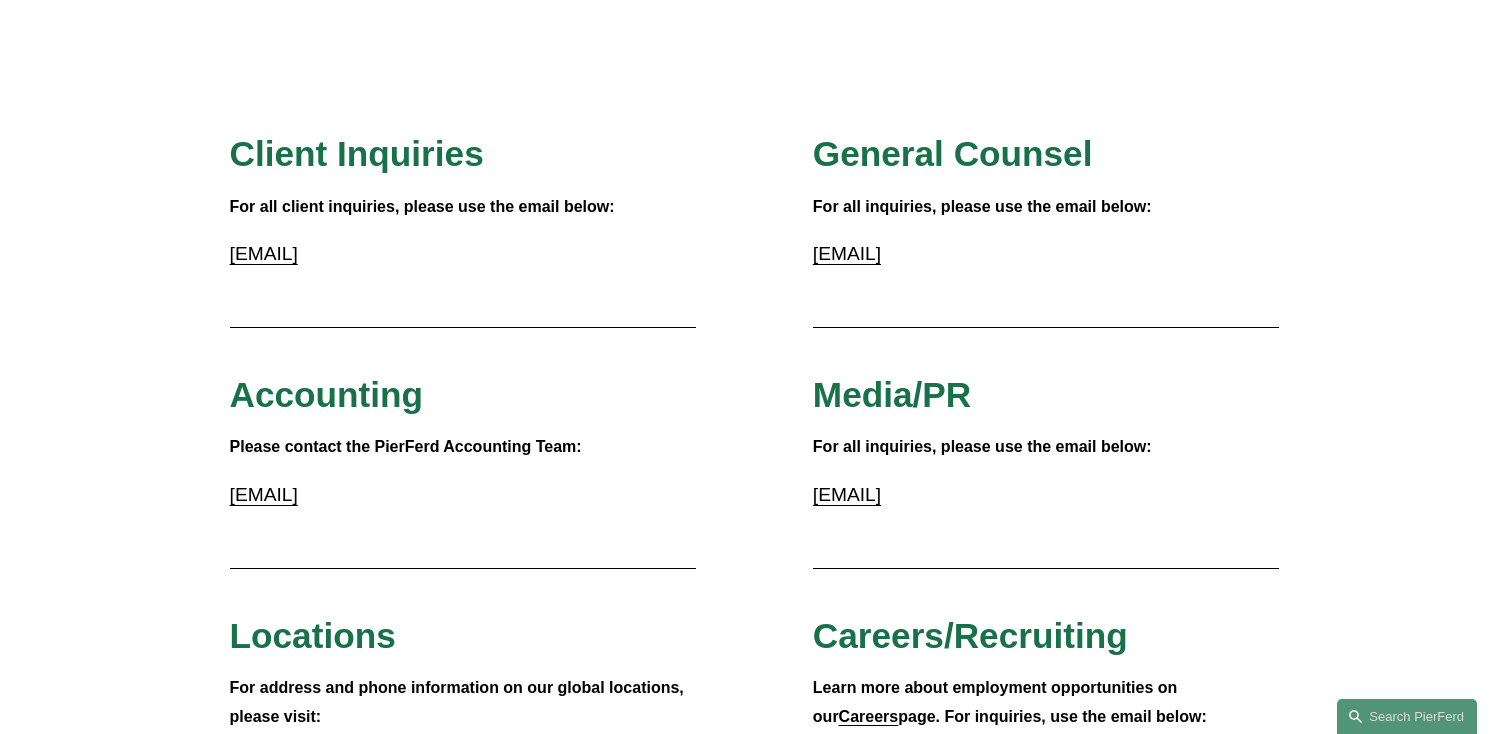 scroll, scrollTop: 0, scrollLeft: 0, axis: both 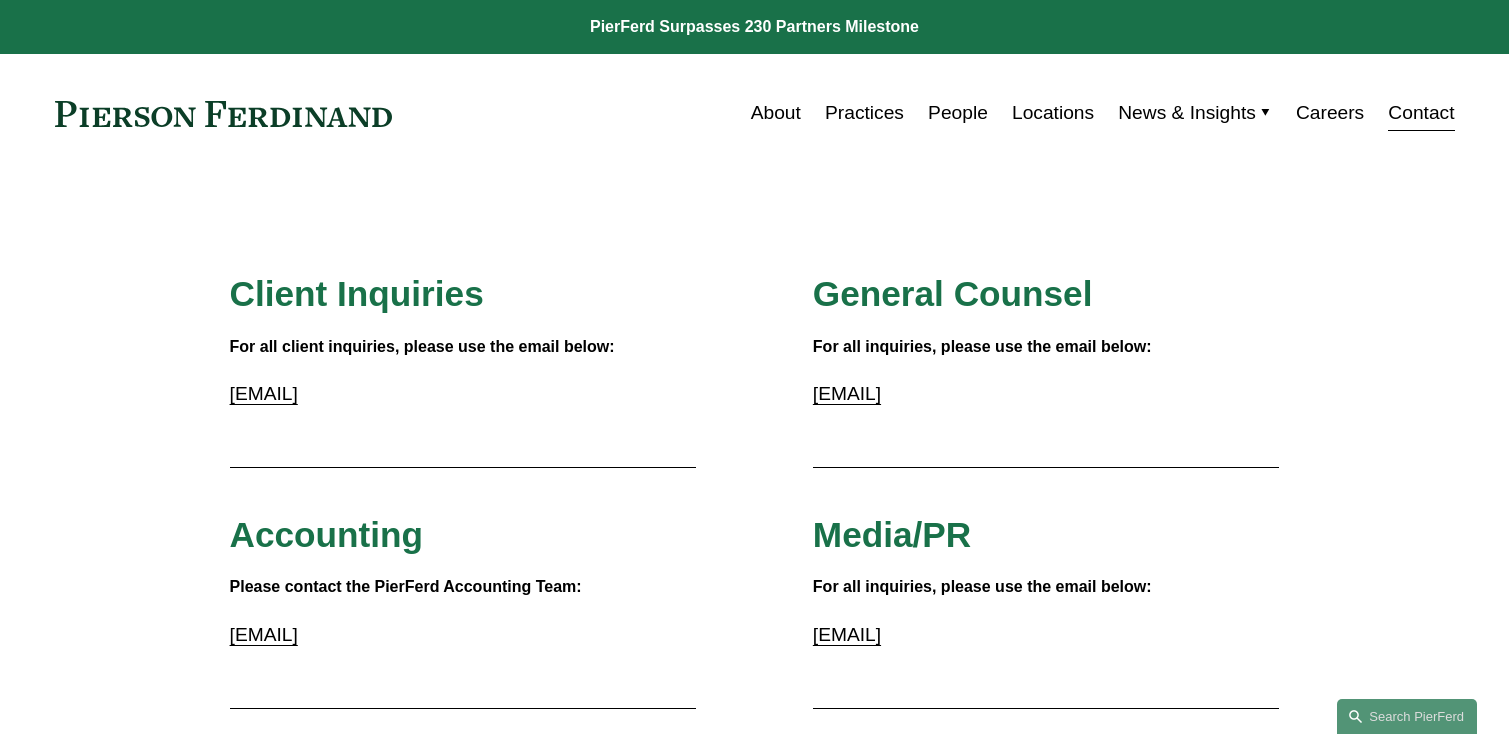 click on "Contact" at bounding box center (1421, 113) 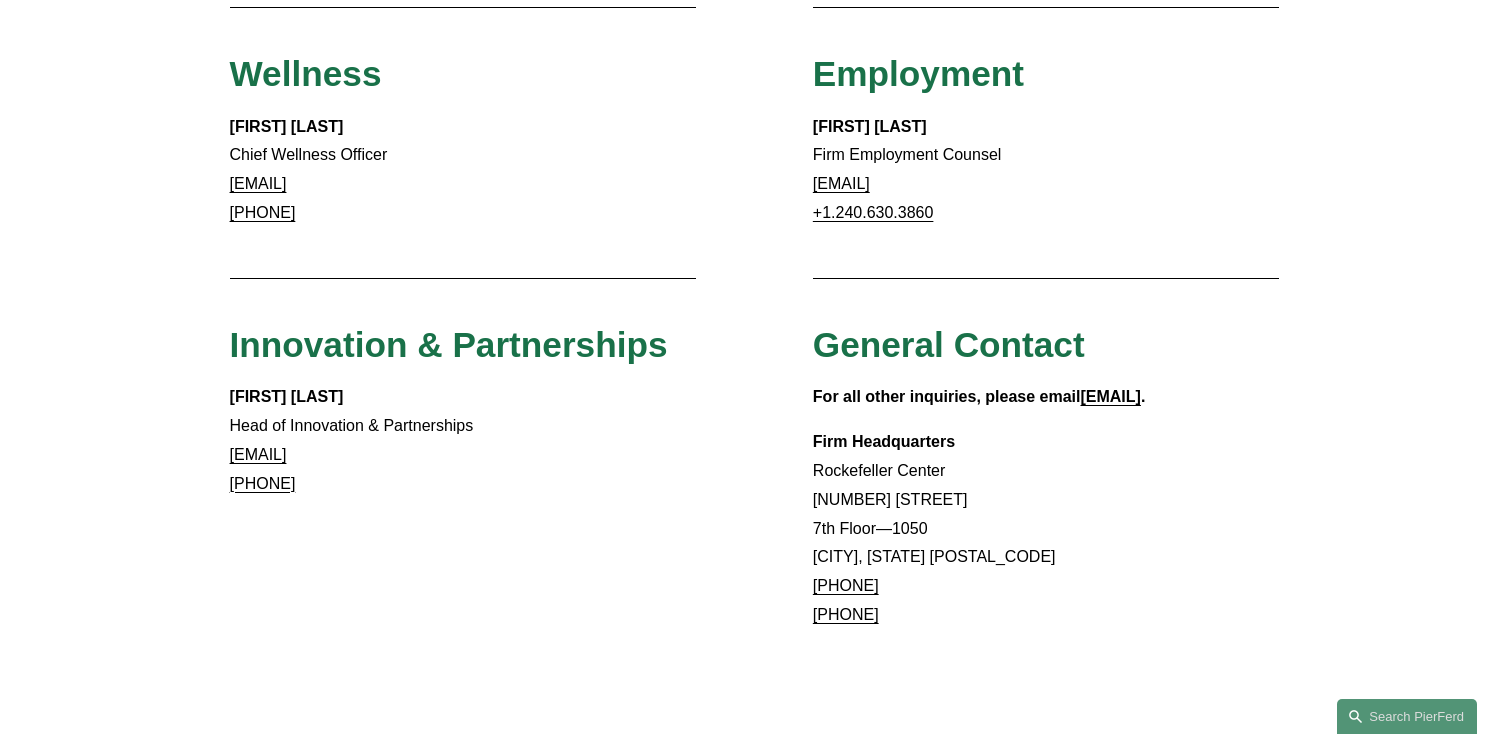 scroll, scrollTop: 1964, scrollLeft: 0, axis: vertical 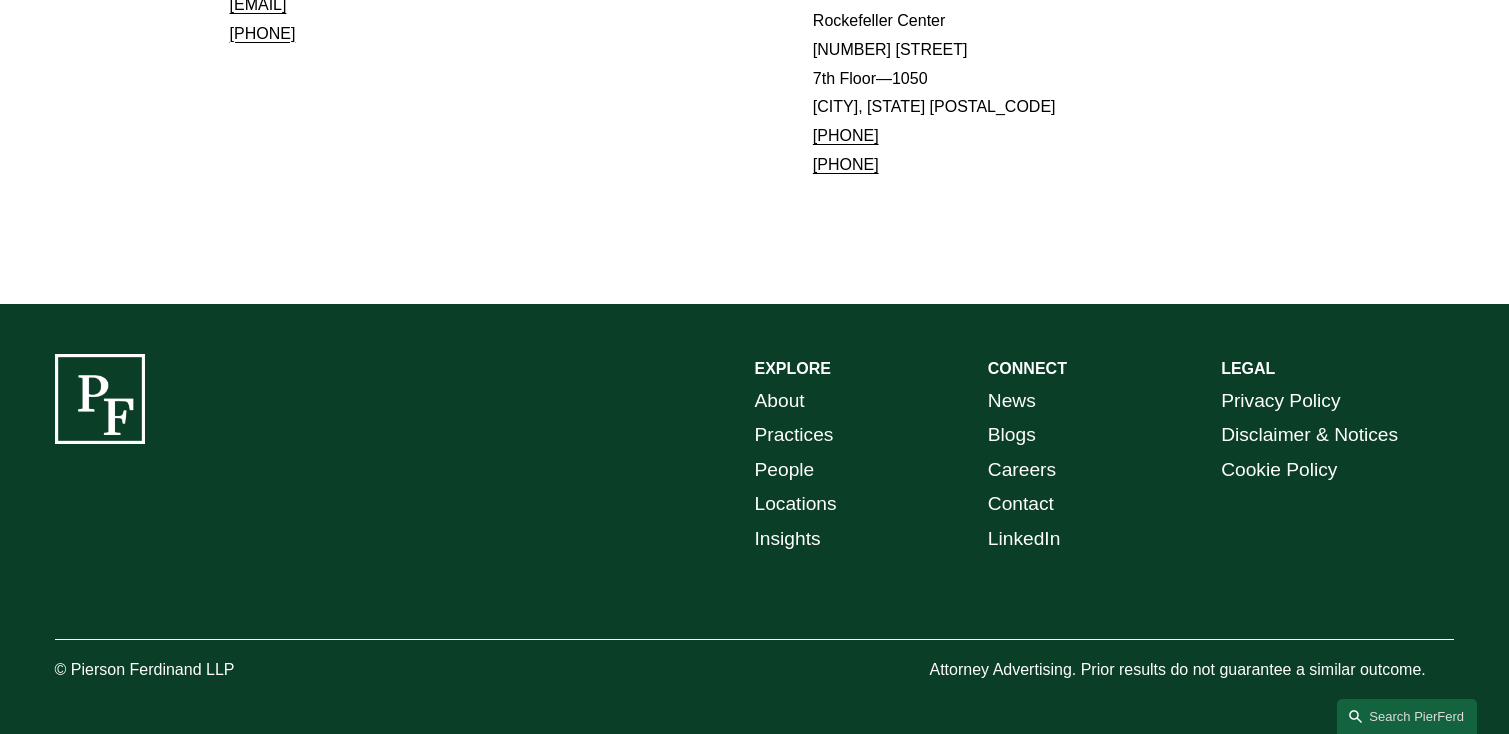 click on "LinkedIn" at bounding box center [1024, 539] 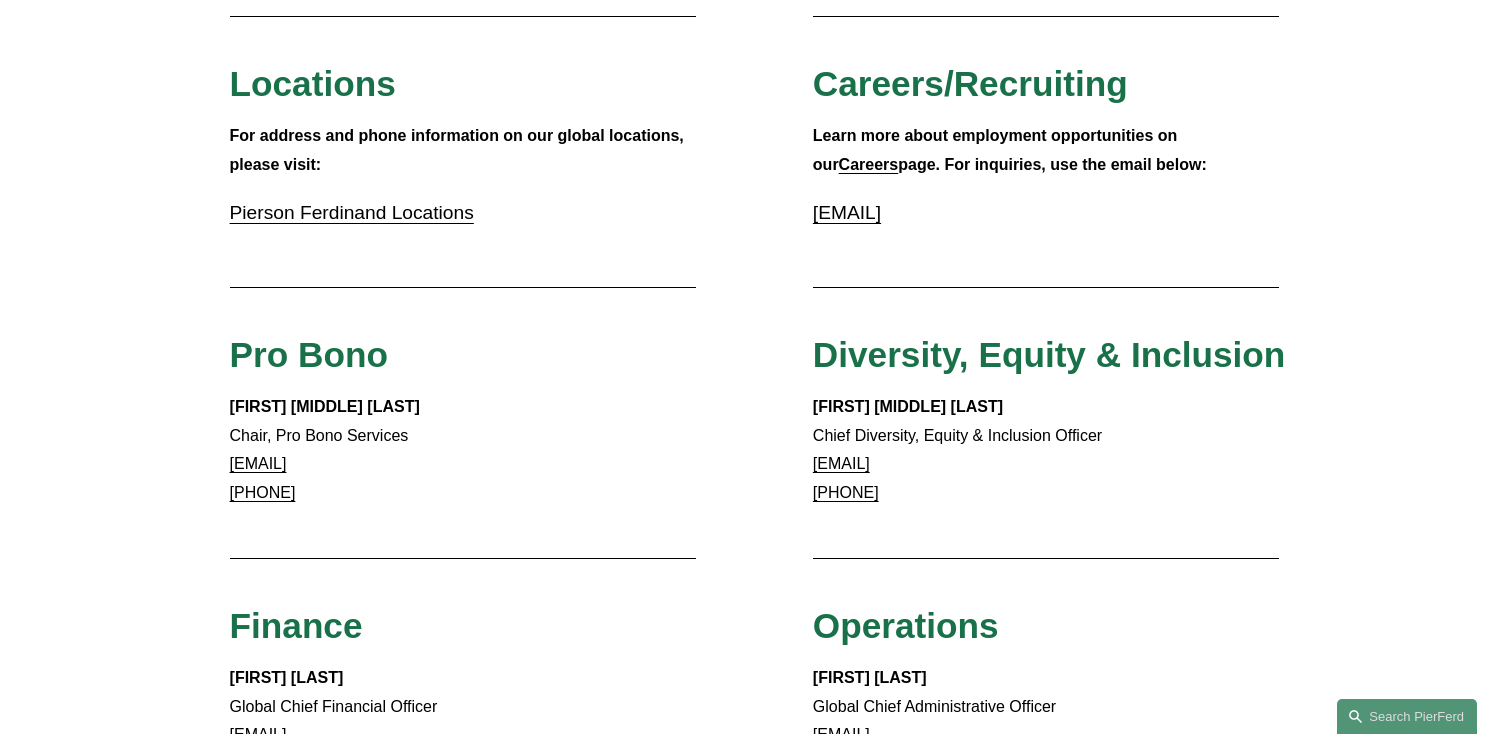 scroll, scrollTop: 0, scrollLeft: 0, axis: both 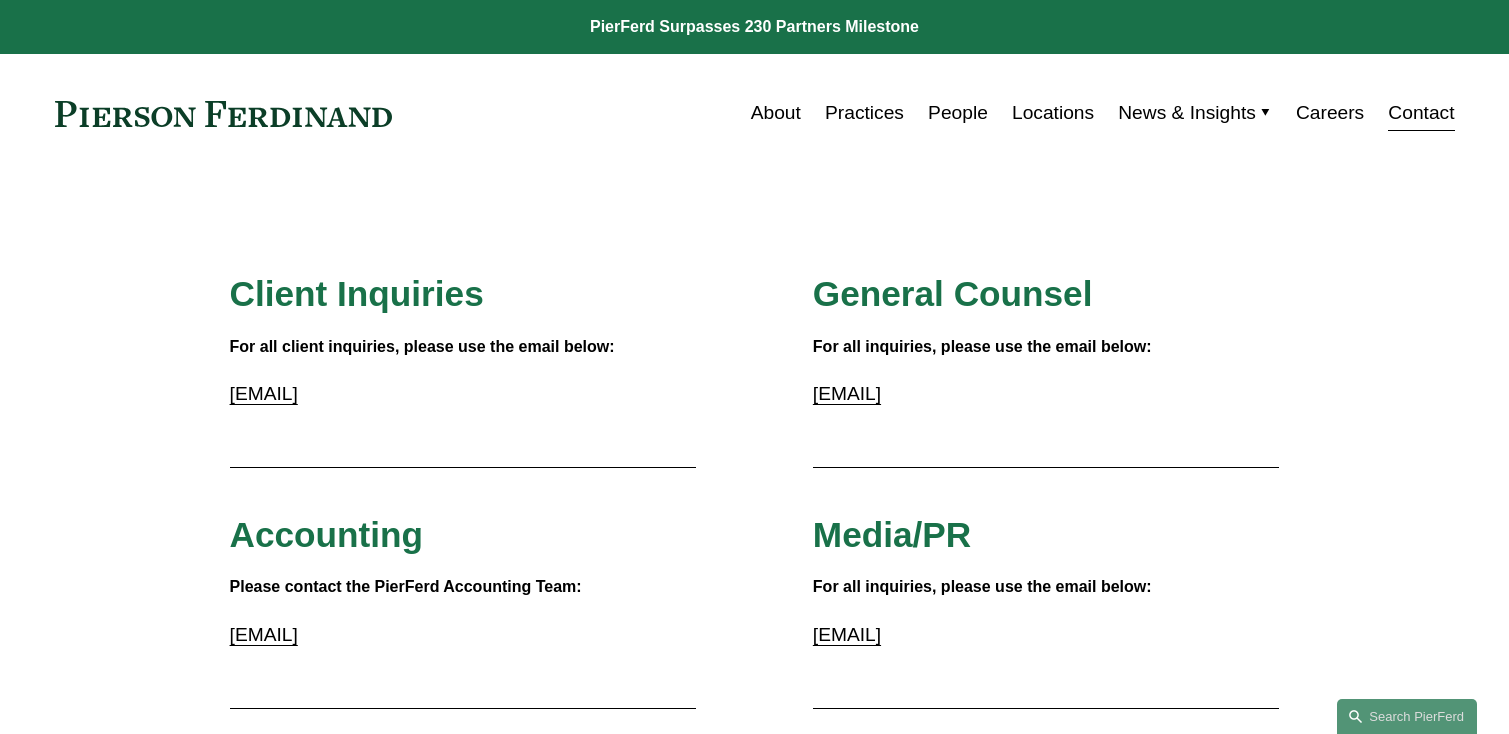 click on "People" at bounding box center (958, 113) 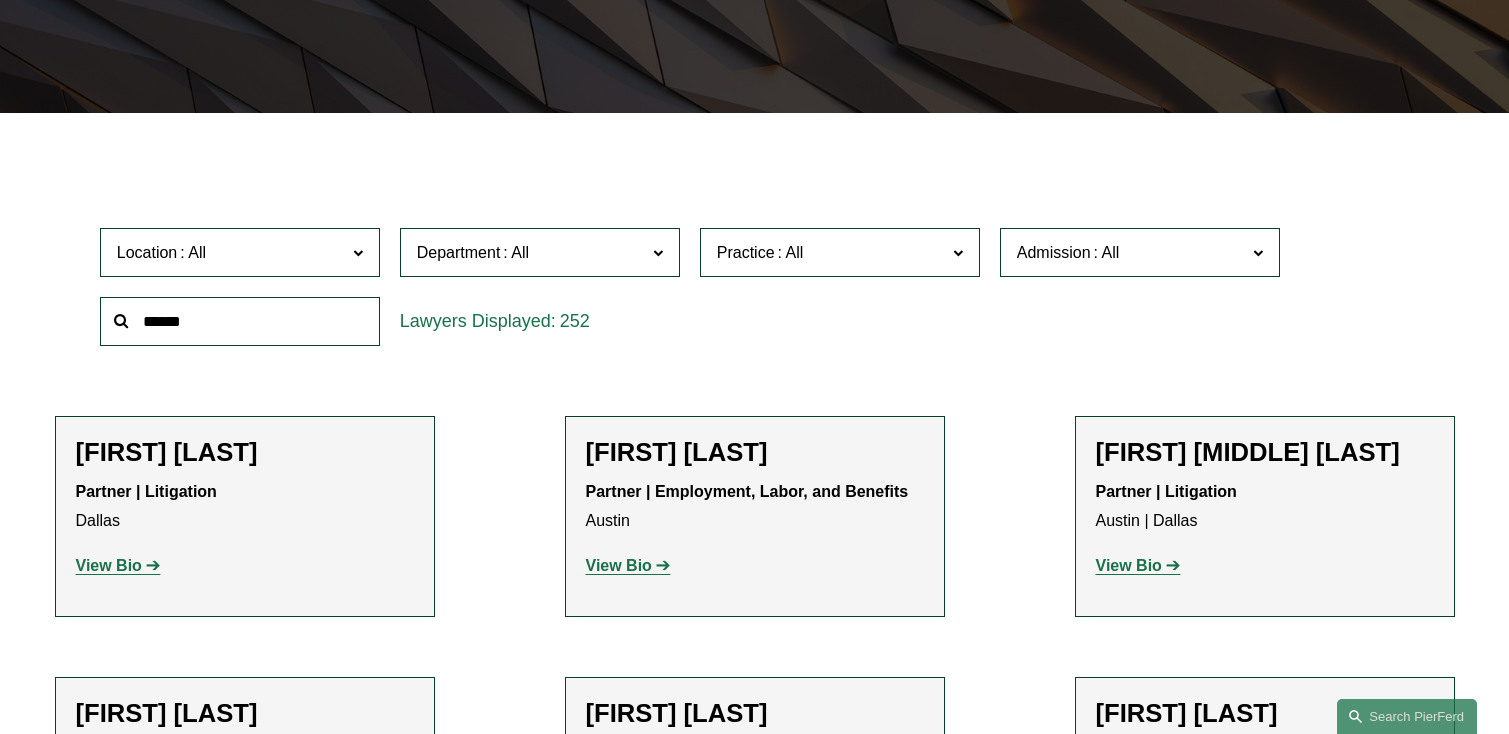scroll, scrollTop: 468, scrollLeft: 0, axis: vertical 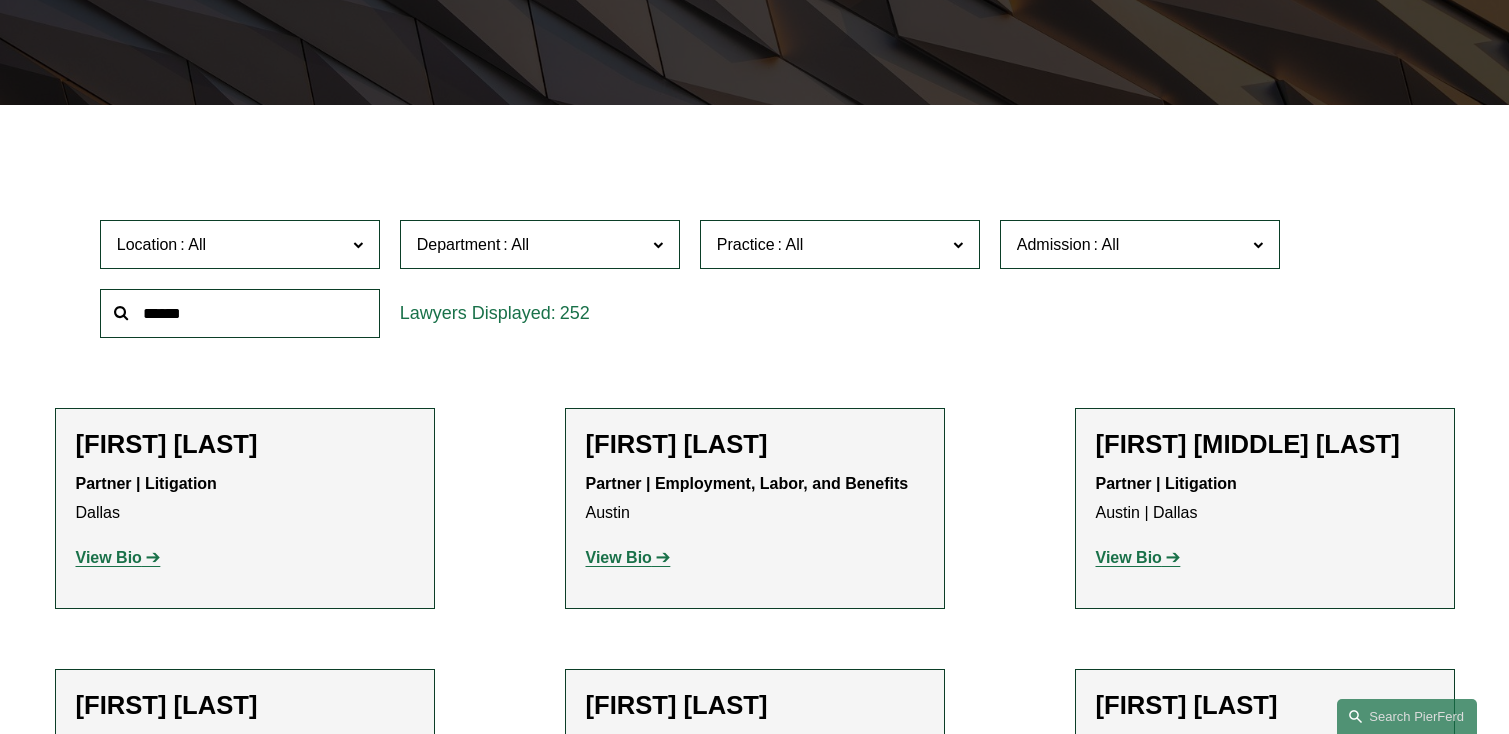 click on "Location" 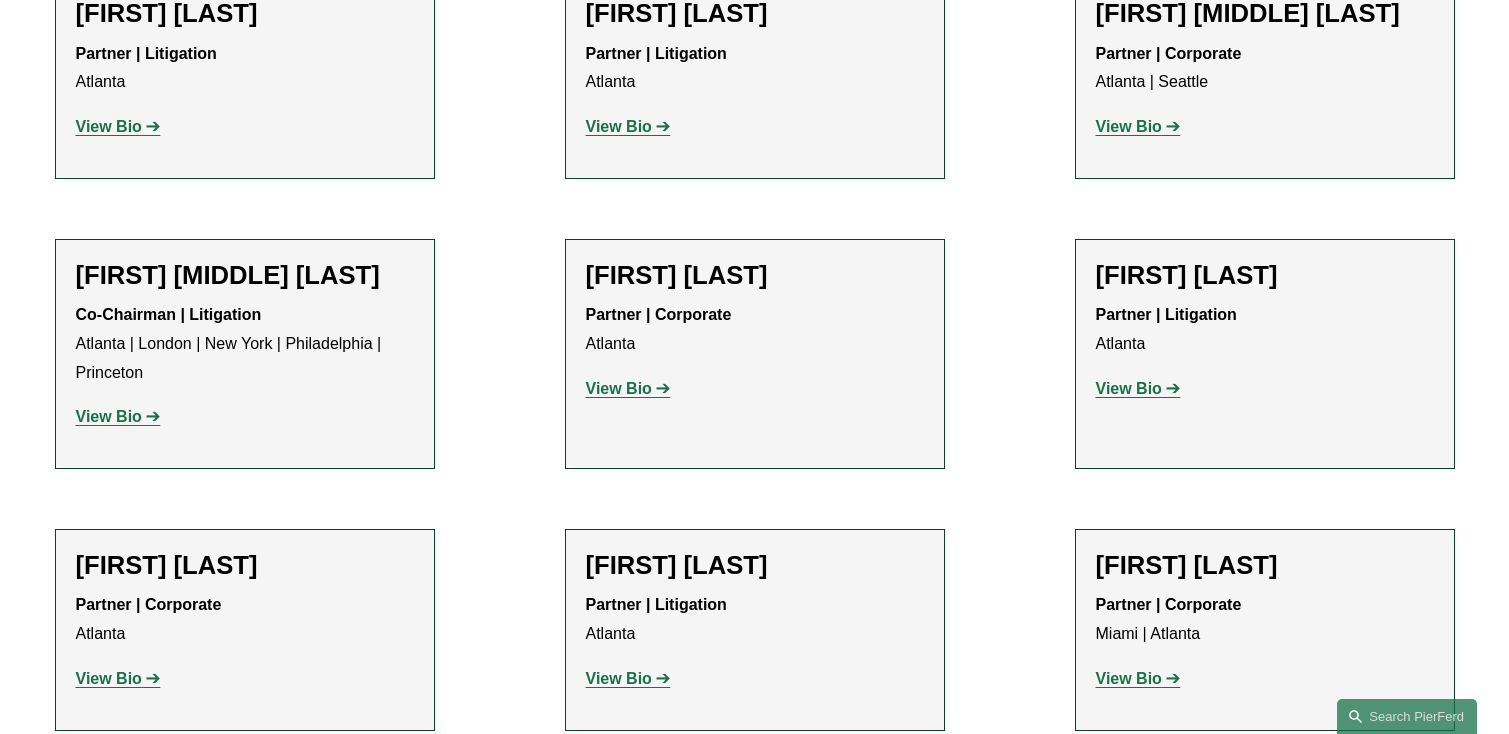 scroll, scrollTop: 1165, scrollLeft: 0, axis: vertical 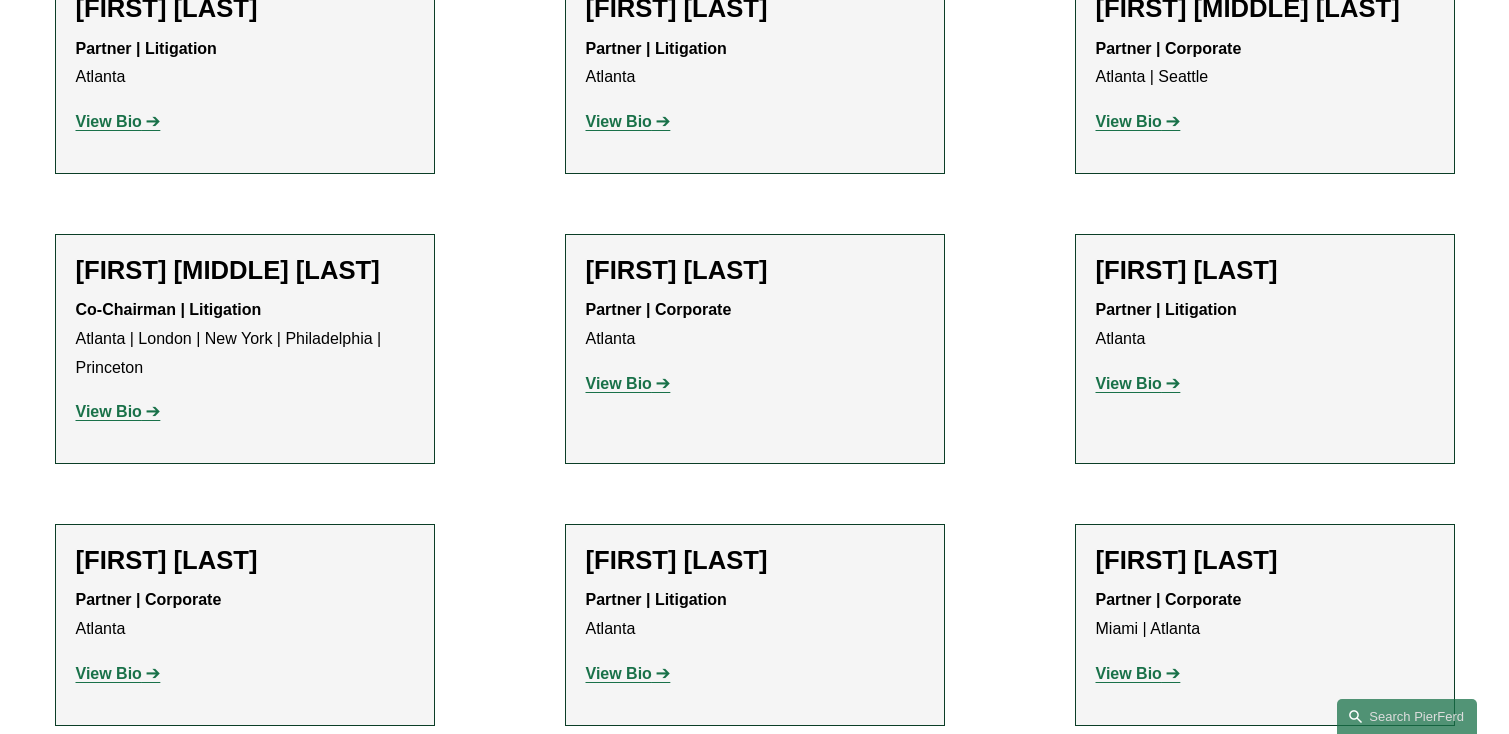 click on "[FIRST] [MIDDLE] [LAST]" 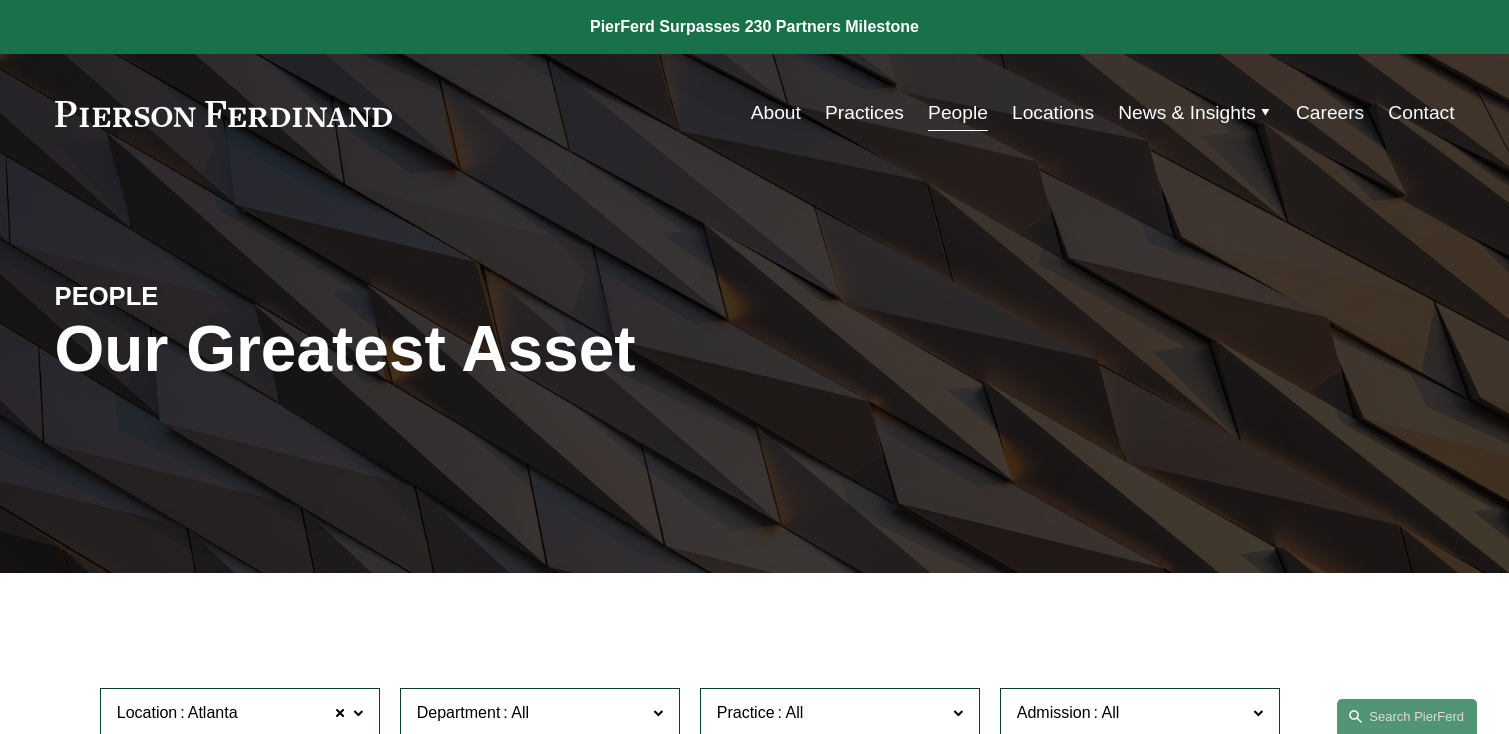 click on "About" at bounding box center [776, 113] 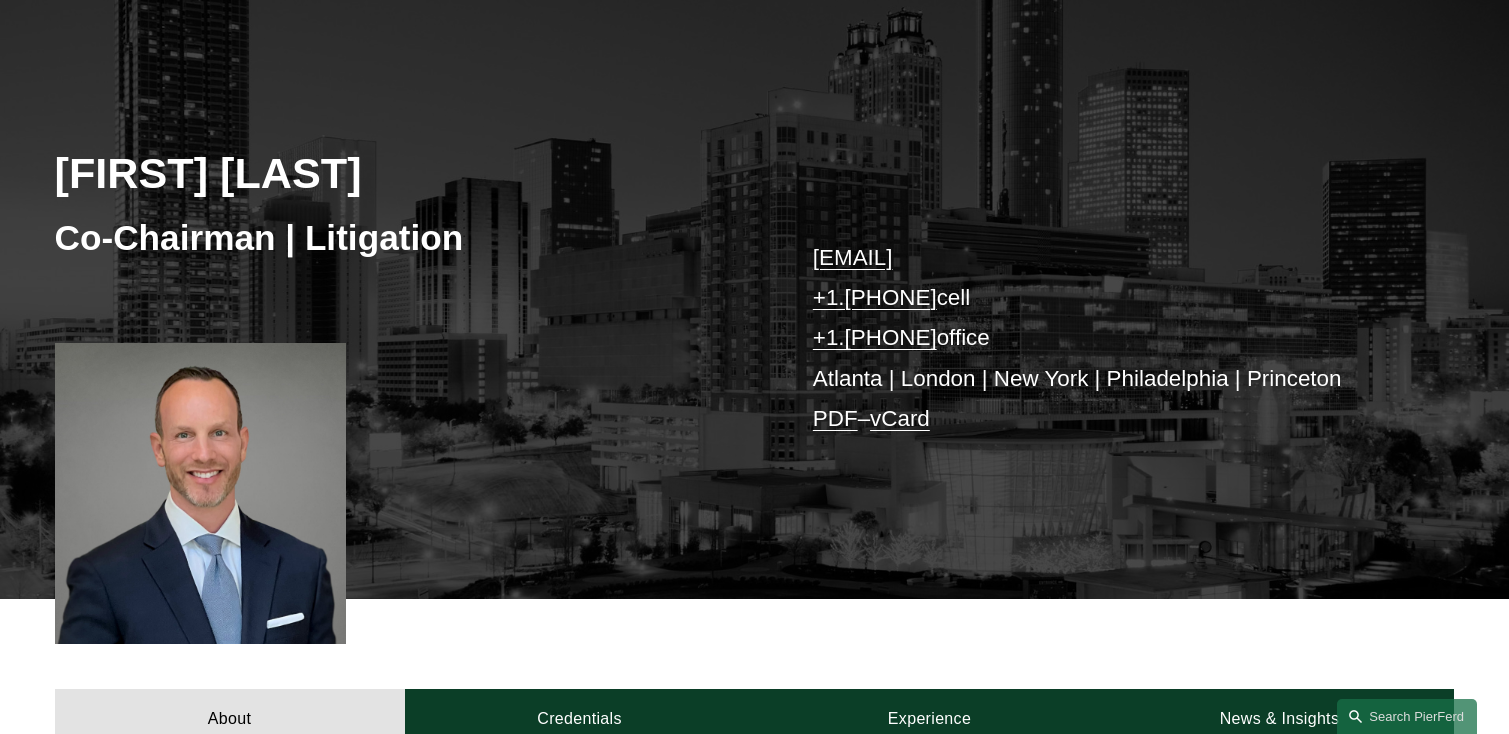 scroll, scrollTop: 309, scrollLeft: 0, axis: vertical 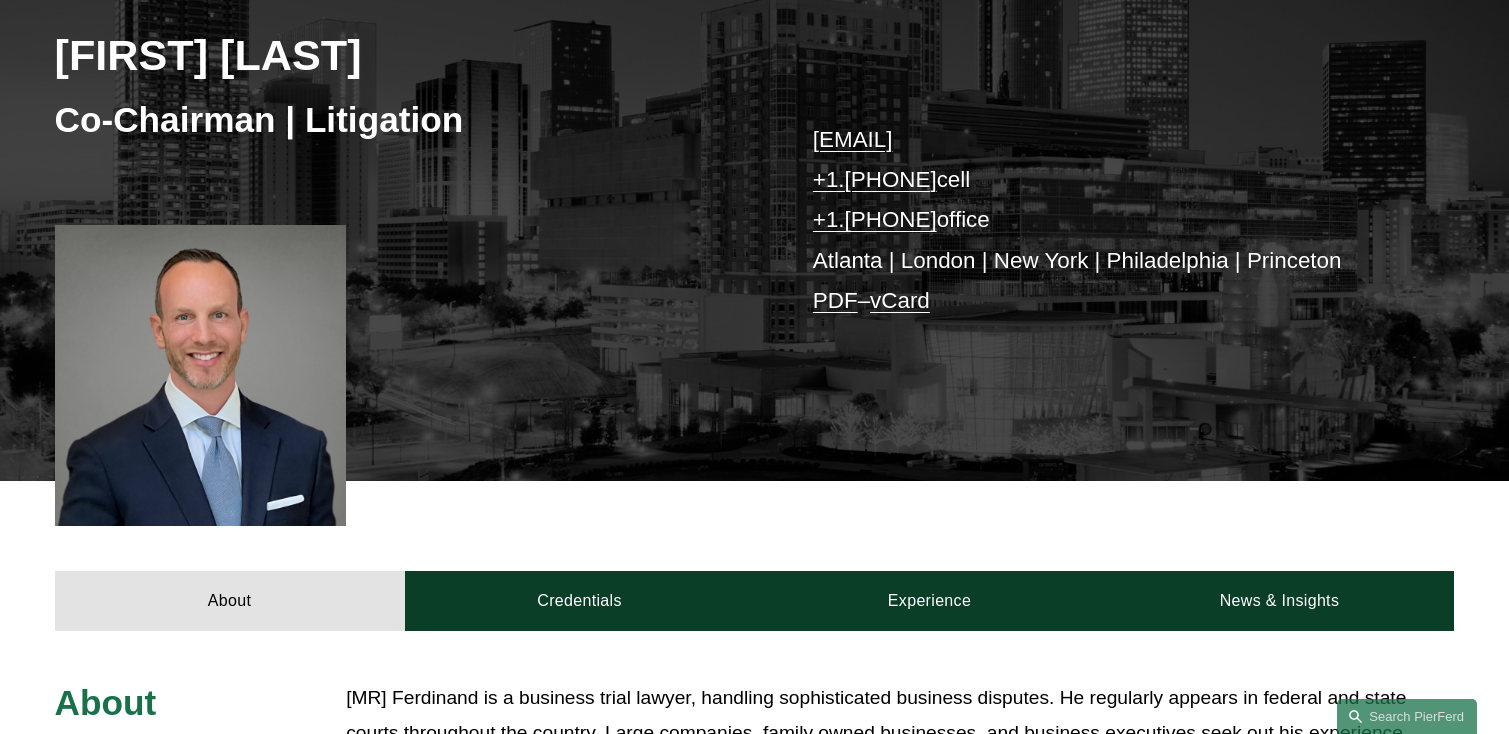 click on "About
Credentials
Experience
News & Insights" at bounding box center [754, 556] 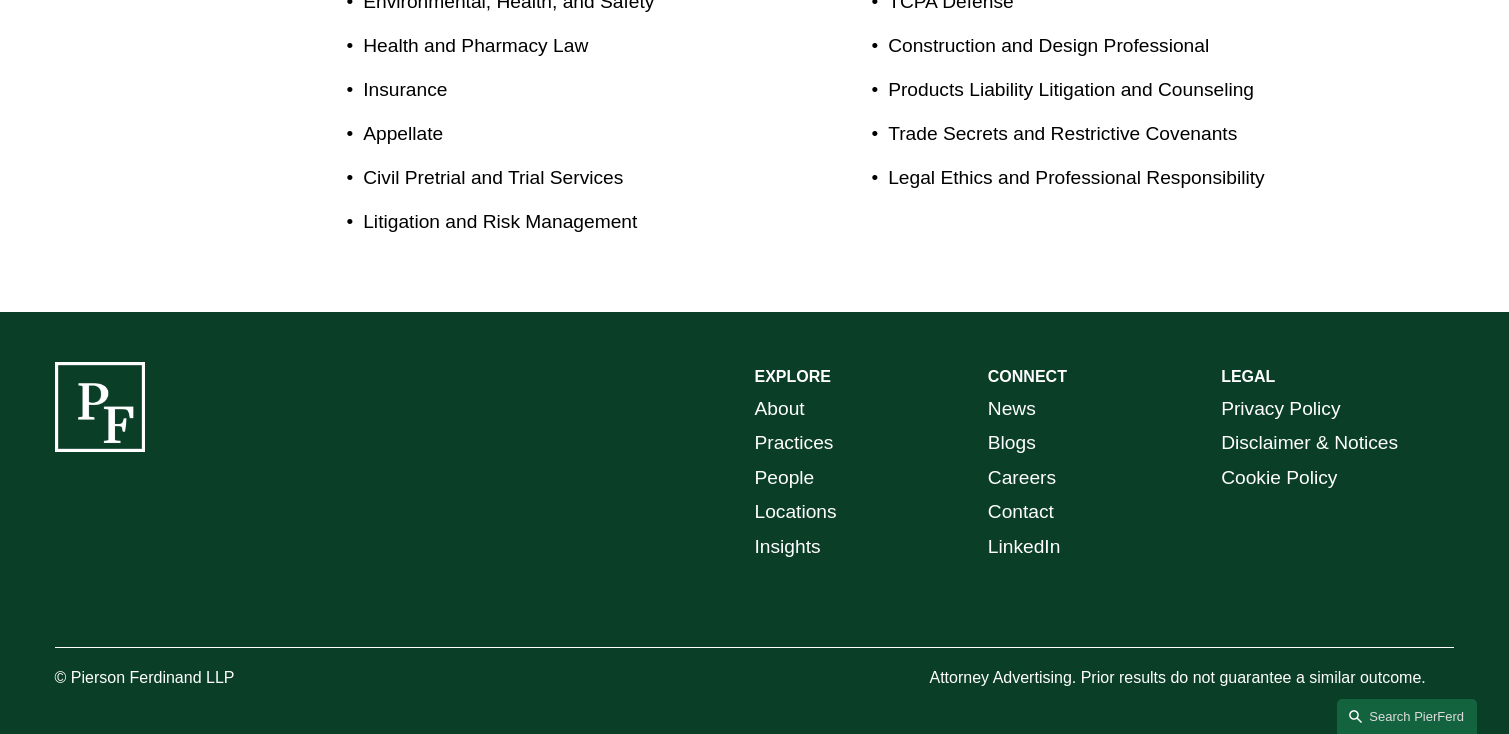 scroll, scrollTop: 1338, scrollLeft: 0, axis: vertical 